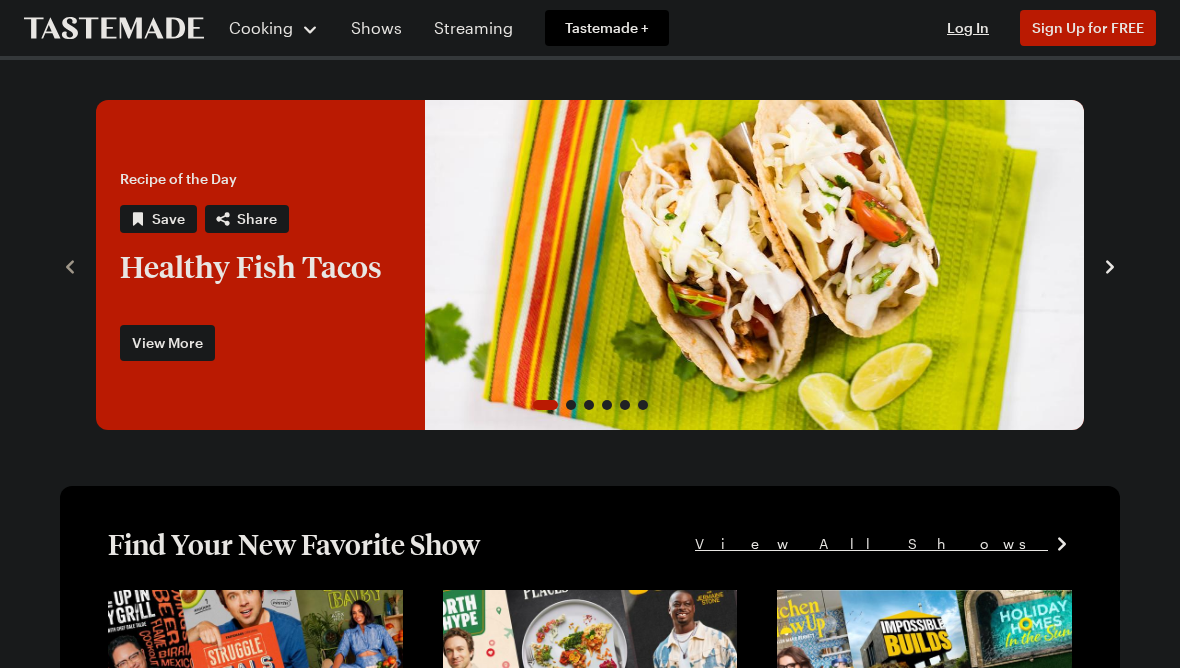scroll, scrollTop: 0, scrollLeft: 0, axis: both 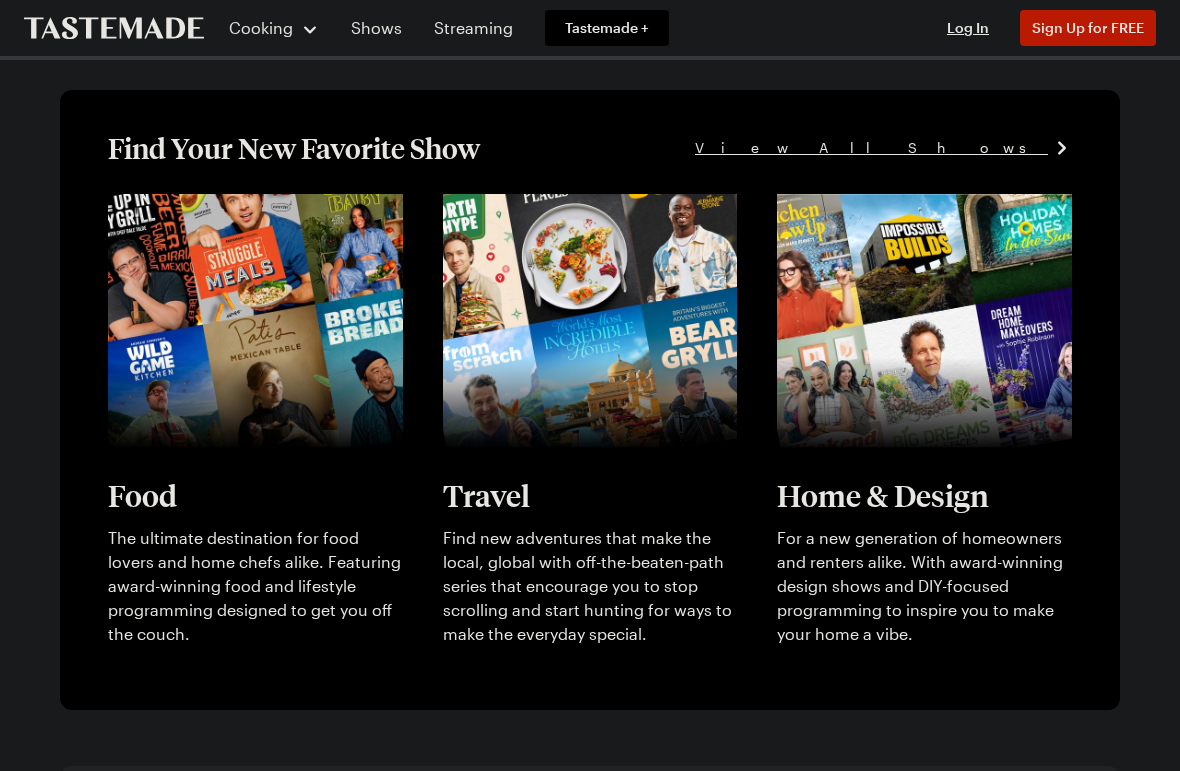 click on "View full content for [object Object]" at bounding box center [244, 205] 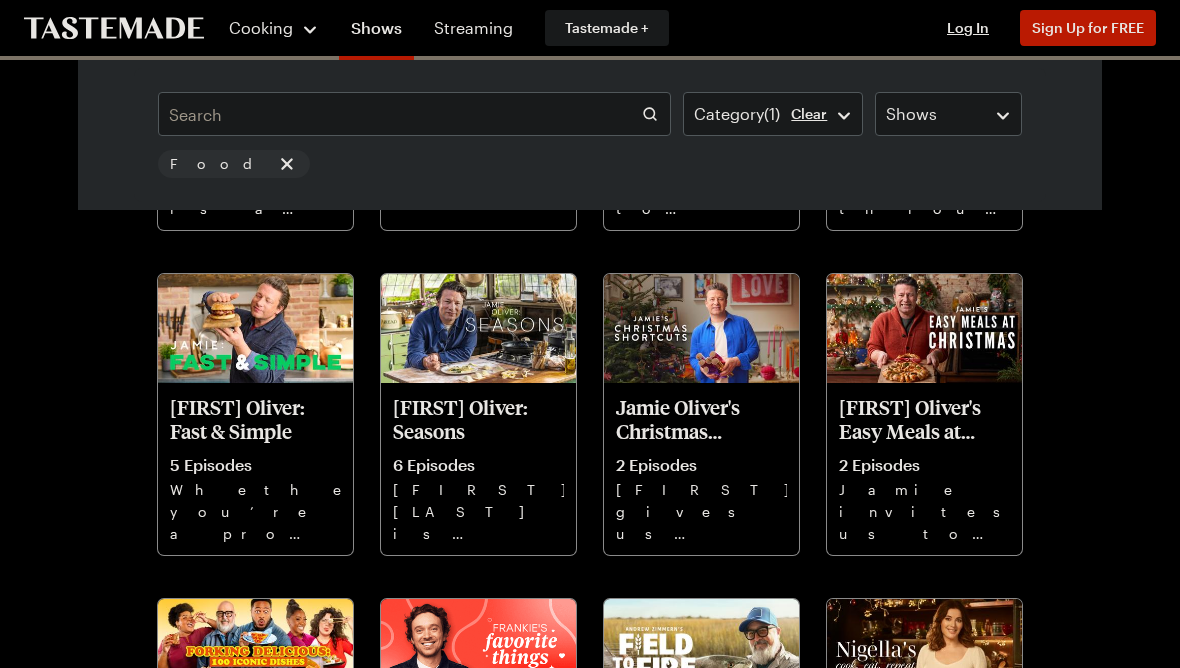 scroll, scrollTop: 285, scrollLeft: 0, axis: vertical 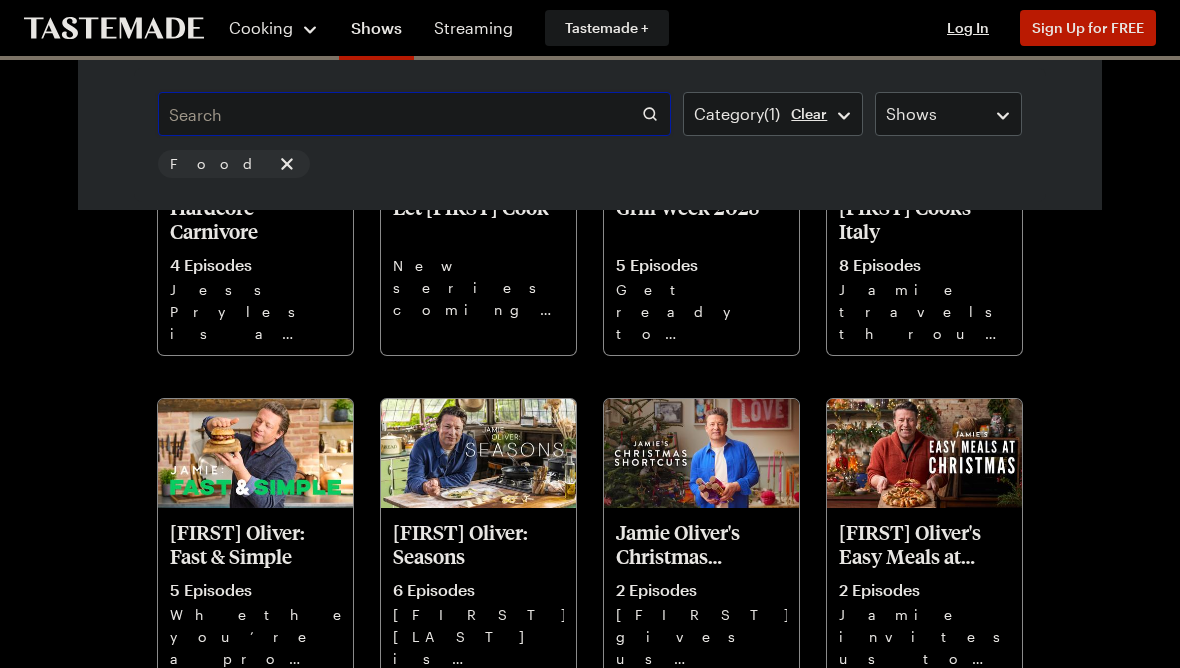 click at bounding box center (414, 114) 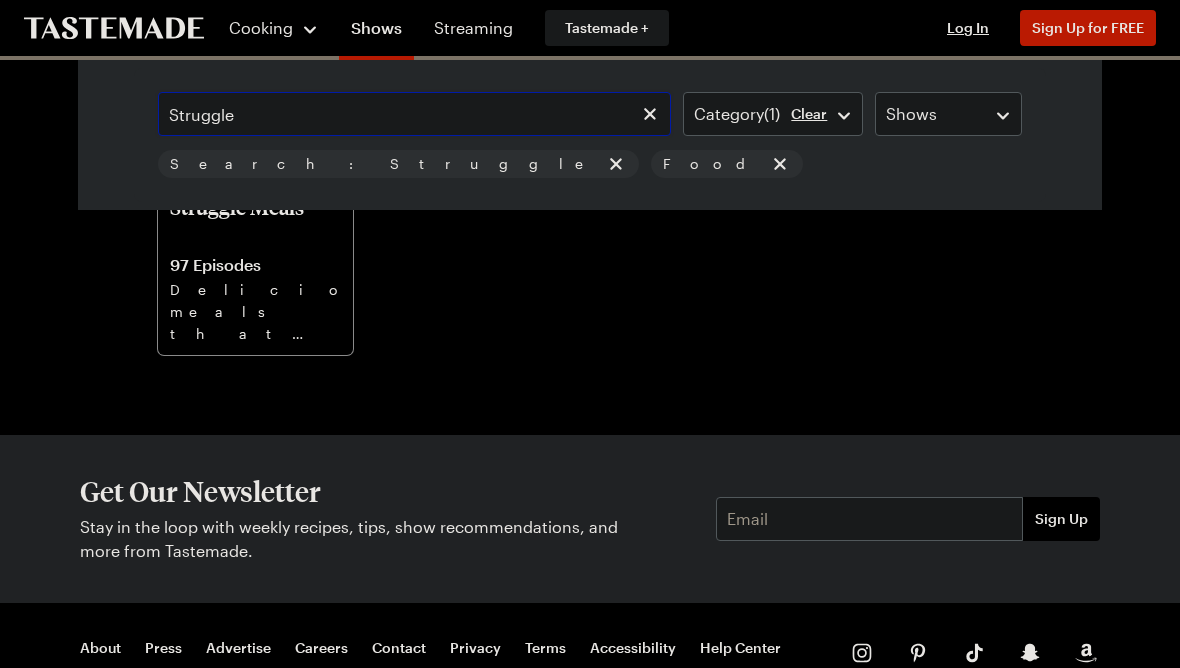 type on "Struggle" 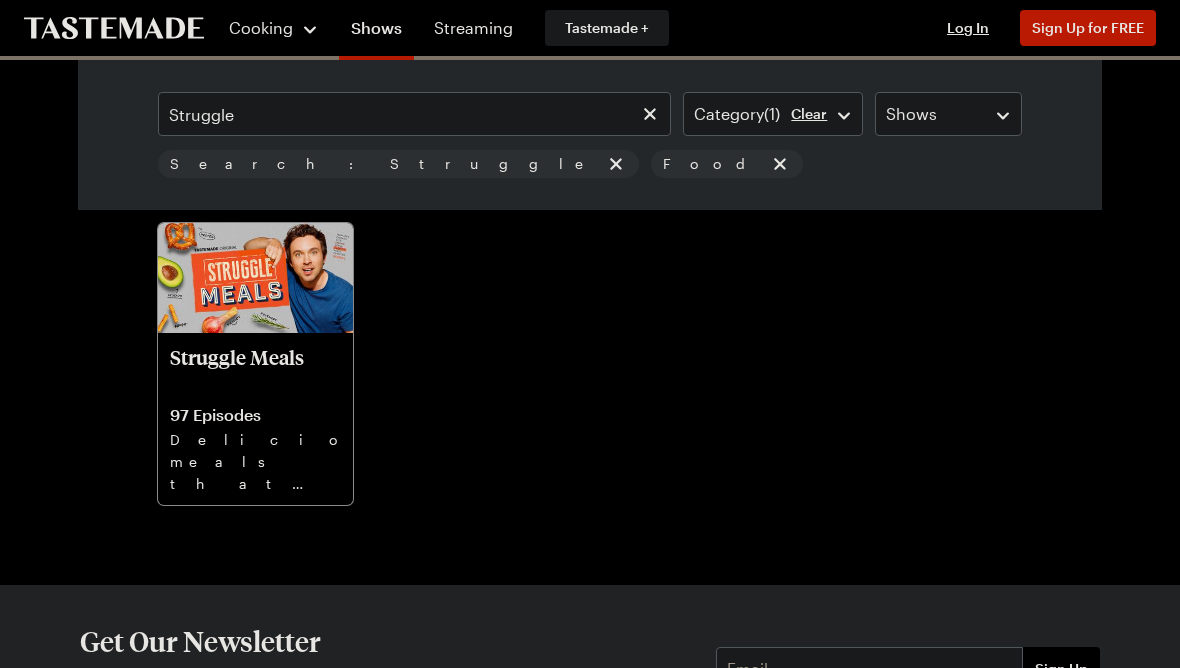 scroll, scrollTop: 135, scrollLeft: 0, axis: vertical 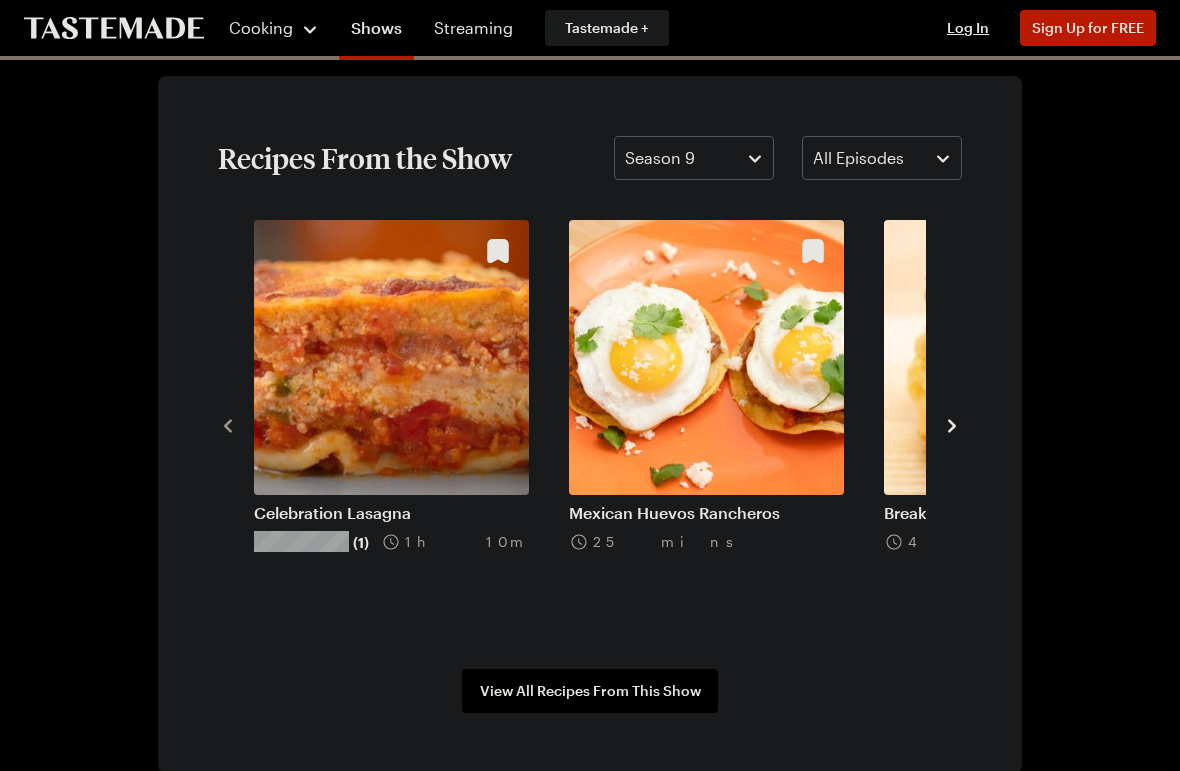 click on "View All Recipes From This Show" at bounding box center (590, 691) 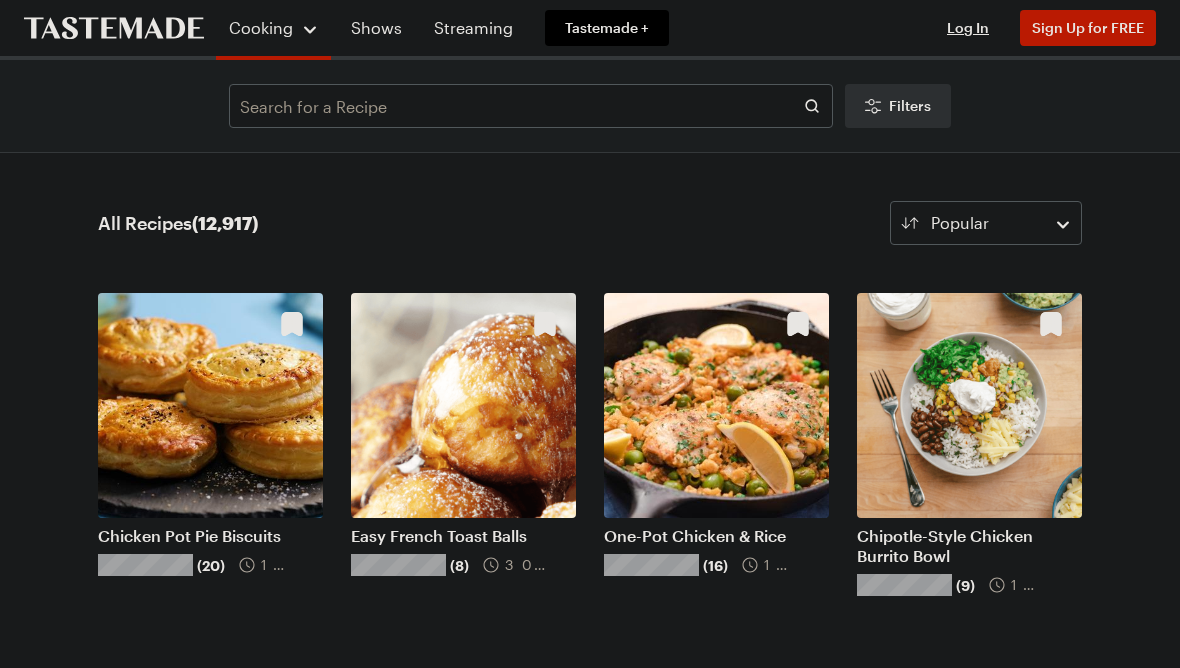 scroll, scrollTop: 0, scrollLeft: 0, axis: both 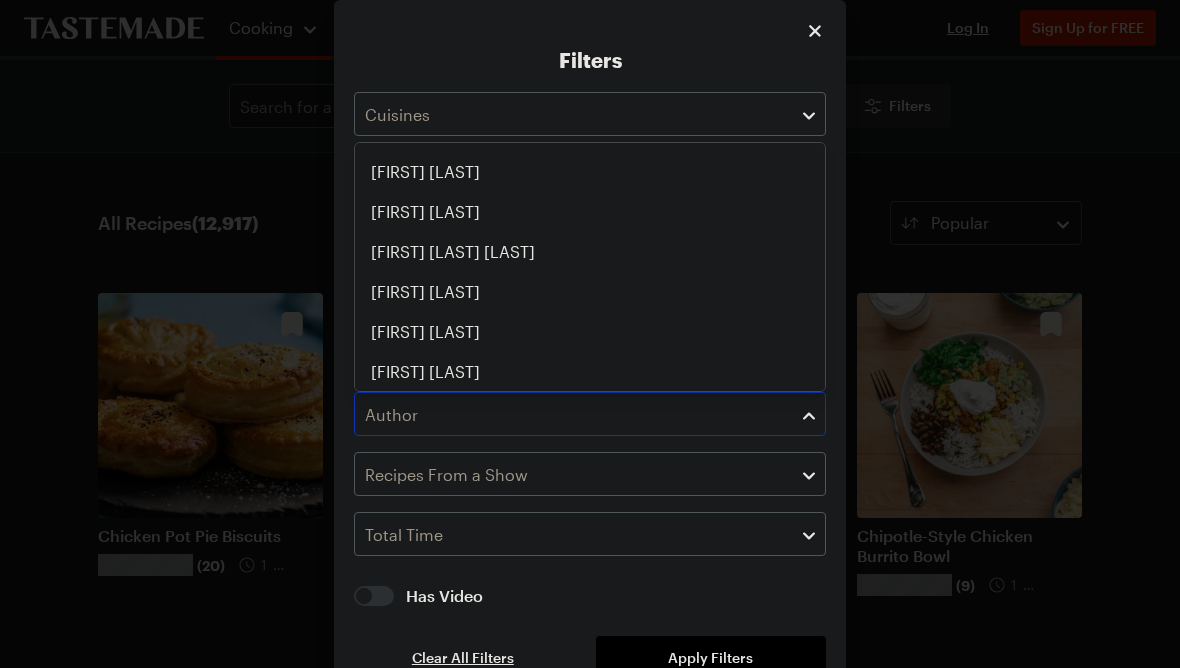 click on "Aaron Franklin Aarón Sánchez Akira Akuto Alejandra Sanchez Alejandro Toro Alex Hill Alex Williams Alexa Santos Alisa Reynolds Alison Roman Amanda Turner Andre Boyer Andres Padilla Andrew Wong Andrew Zimmern Angie Lee Angie Mar Anna Posey Arden Rose Arron Crascall Ashley Adams Ashley Rose Bernadette Gee Bill Bracken Blue Apron Bobby Parrish Bonnie Morales Brad Miller Brendan Collins Bricia Lopez Bricia Lopez Maytorena Brooke Williamson Burt Bakman Callie Speer Carolyn Mcneil Casey Corn Chad Valencia Charles Olalia Charles-antoine Crête Chef Brendan Collins Chef Claudette Zepeda Chef Parisa Chris Feldmeier Chris Yang Christina Tosi Christy Vega Clara Cakes Connie Cosio Conor Maynard Curtis Stone Cynthia Wong Daisy Ryan Dale Talde Dan Churchill Daniel Churchill Daniel Shemtob Daniele Uditi Danielle Sobel Danika Brysha Danni Rose Darnell Reed Darrell Smith Derek Dammann Derrell Smith Dini Klein Dipna Anand Dominique Ansel Donal Skehan Dzung Doong Dzung Lewis Eden Passante Eden Westbrook Eduardo Garcia Elmo" at bounding box center [590, -2848] 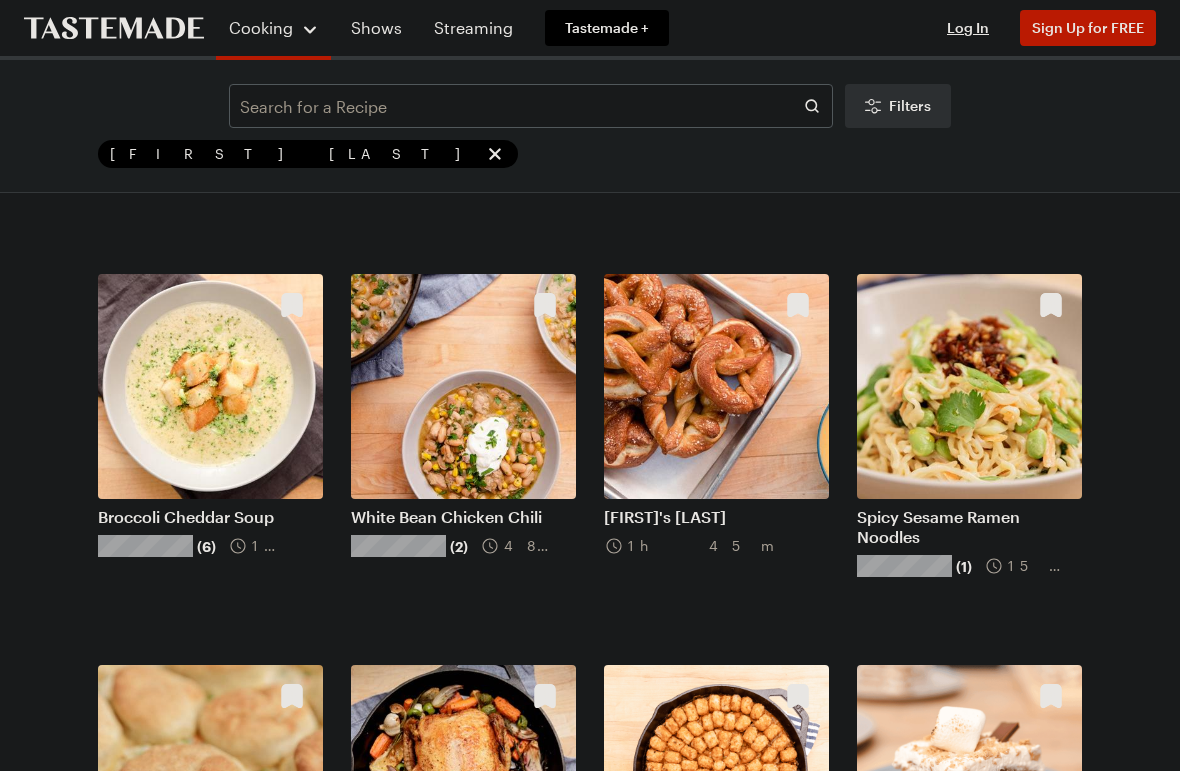 scroll, scrollTop: 1625, scrollLeft: 0, axis: vertical 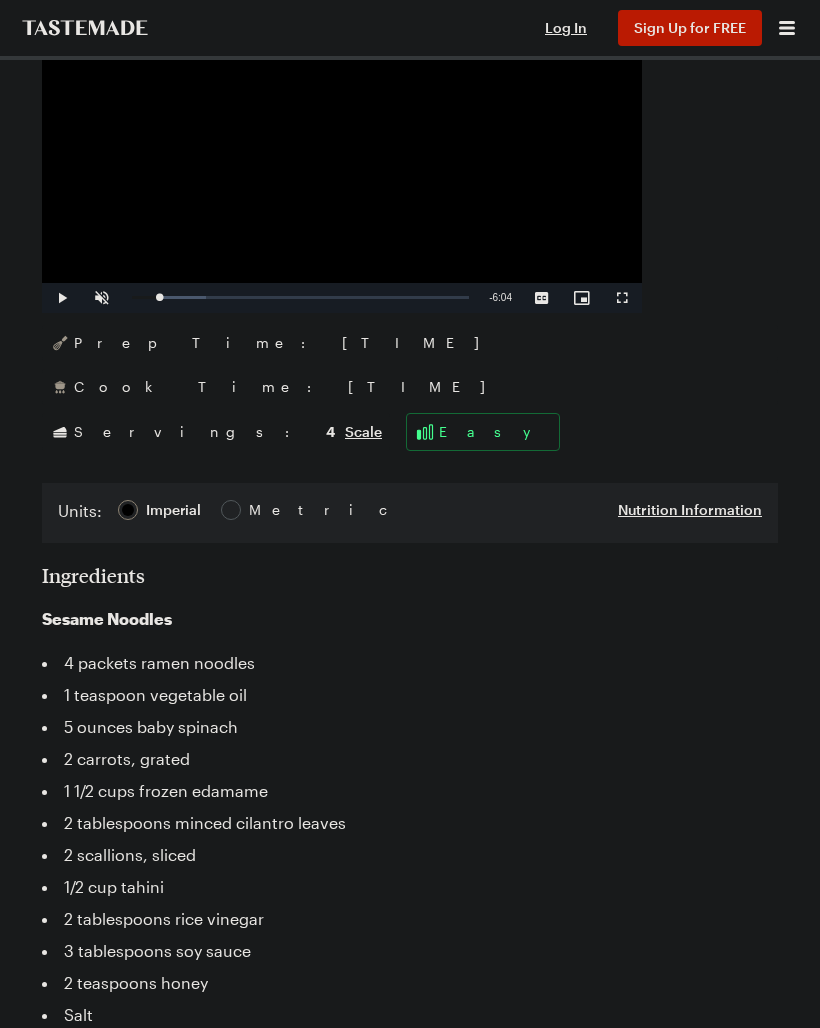 click on "Scale" at bounding box center [363, 432] 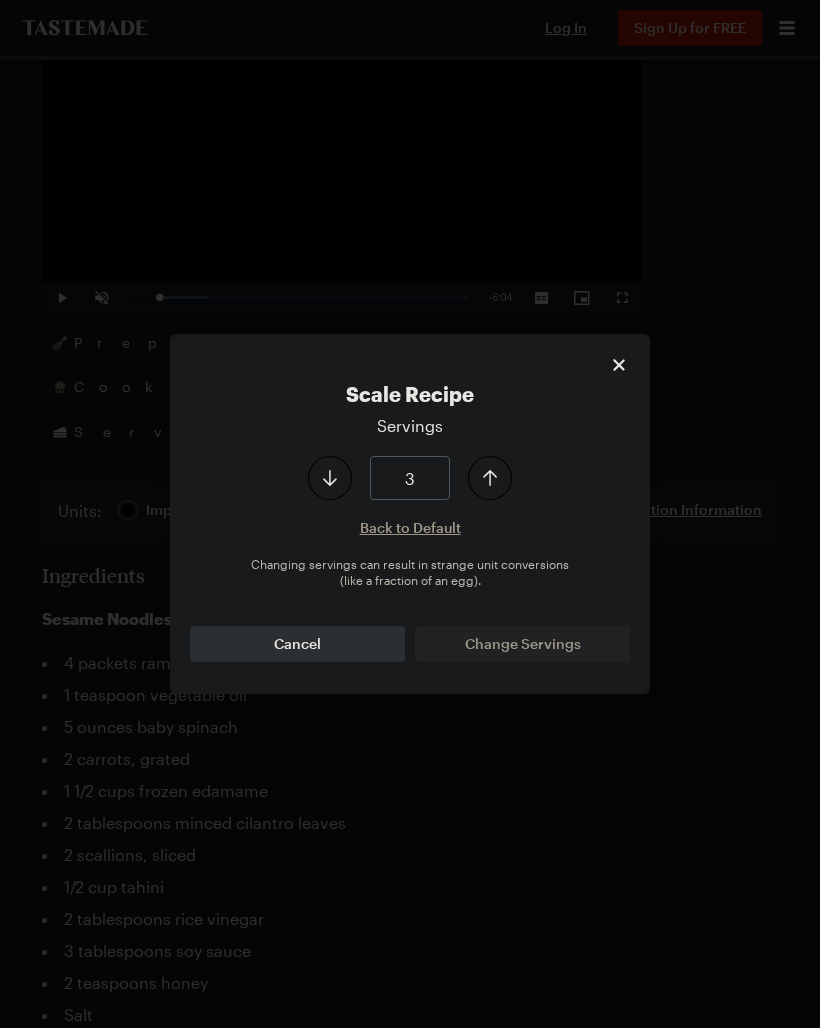 click 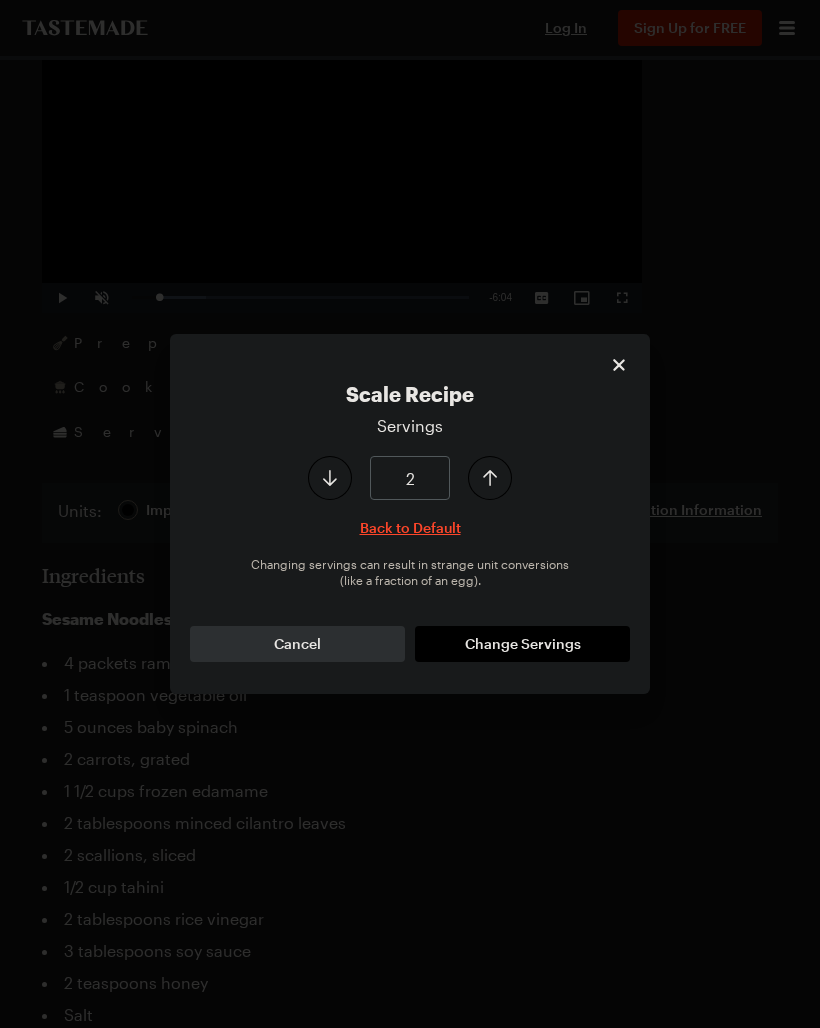 click 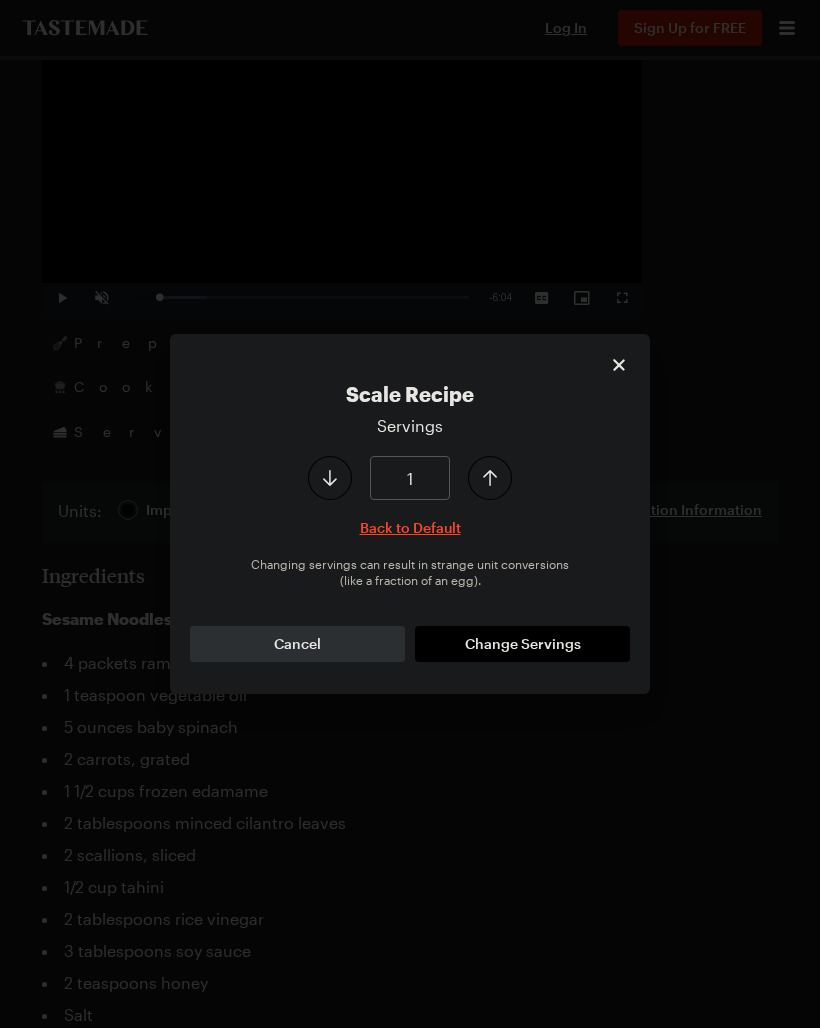 click 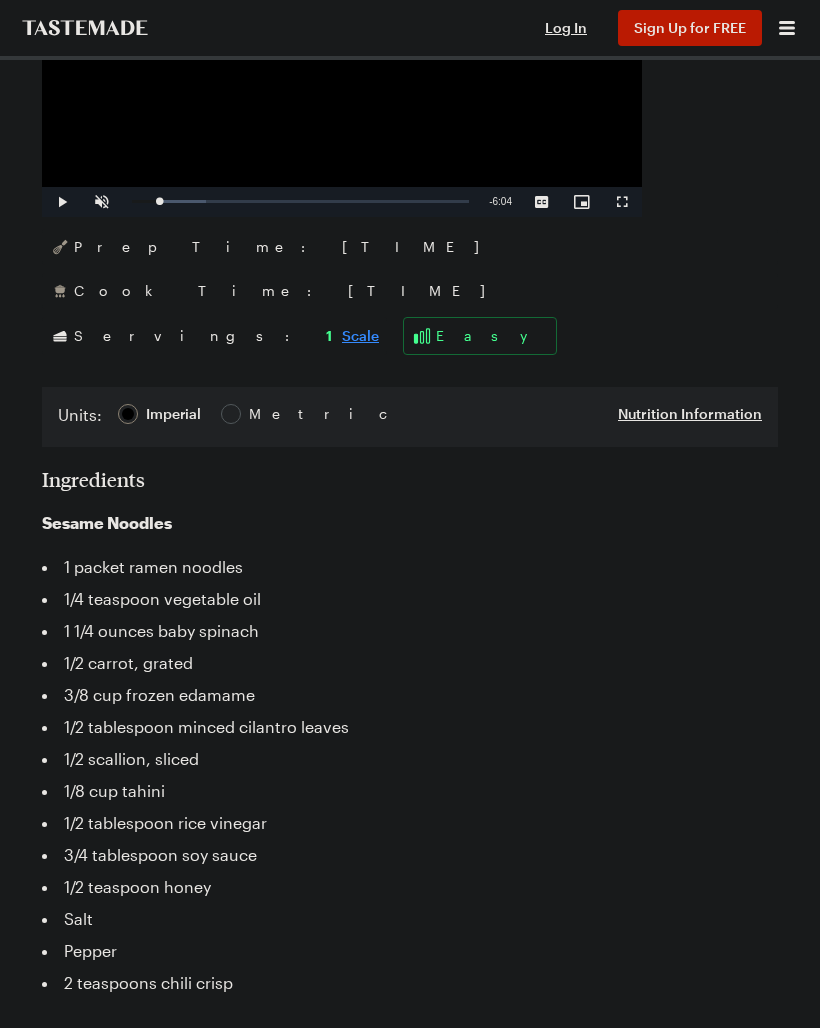 scroll, scrollTop: 597, scrollLeft: 0, axis: vertical 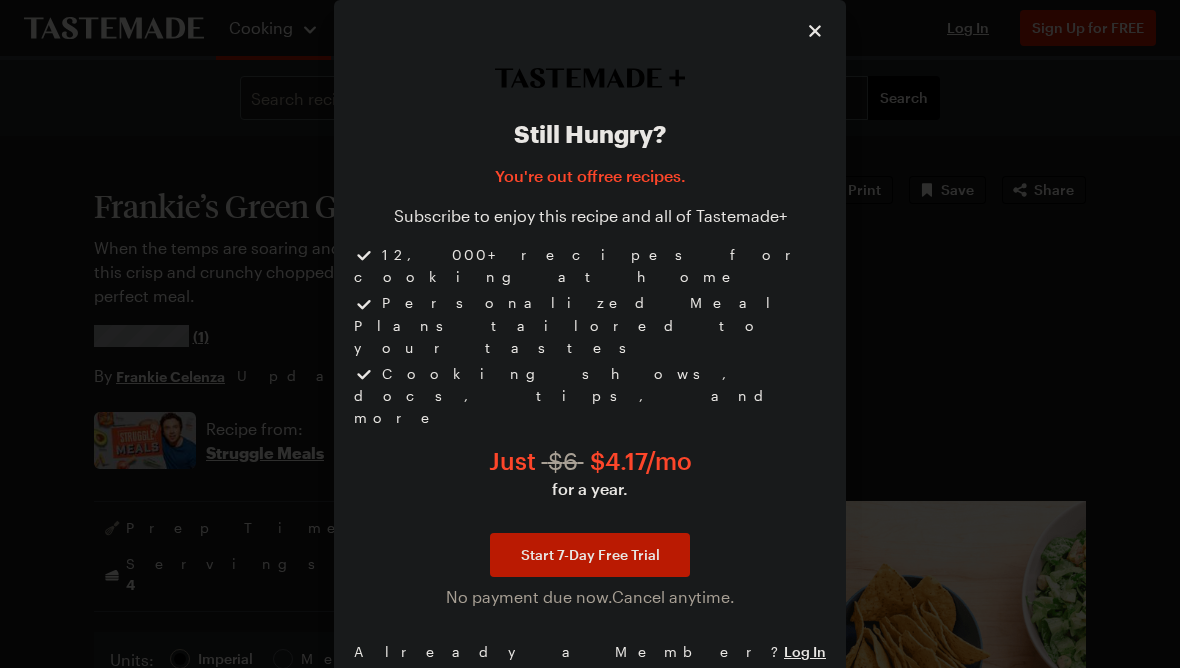 click 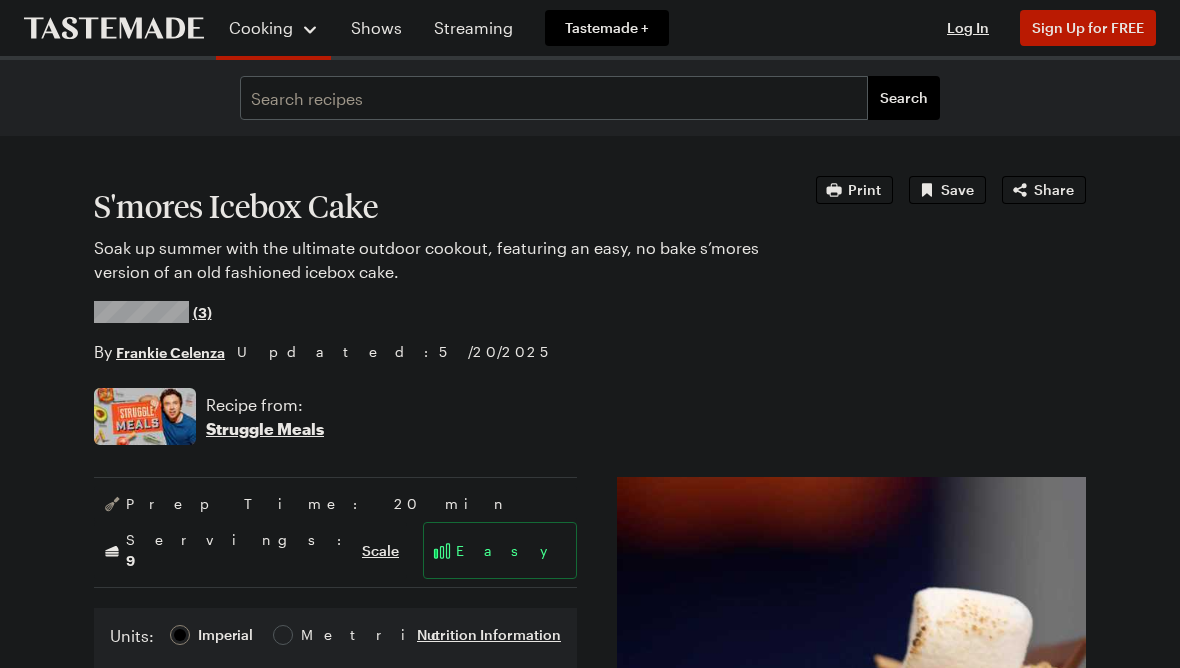 scroll, scrollTop: 0, scrollLeft: 0, axis: both 